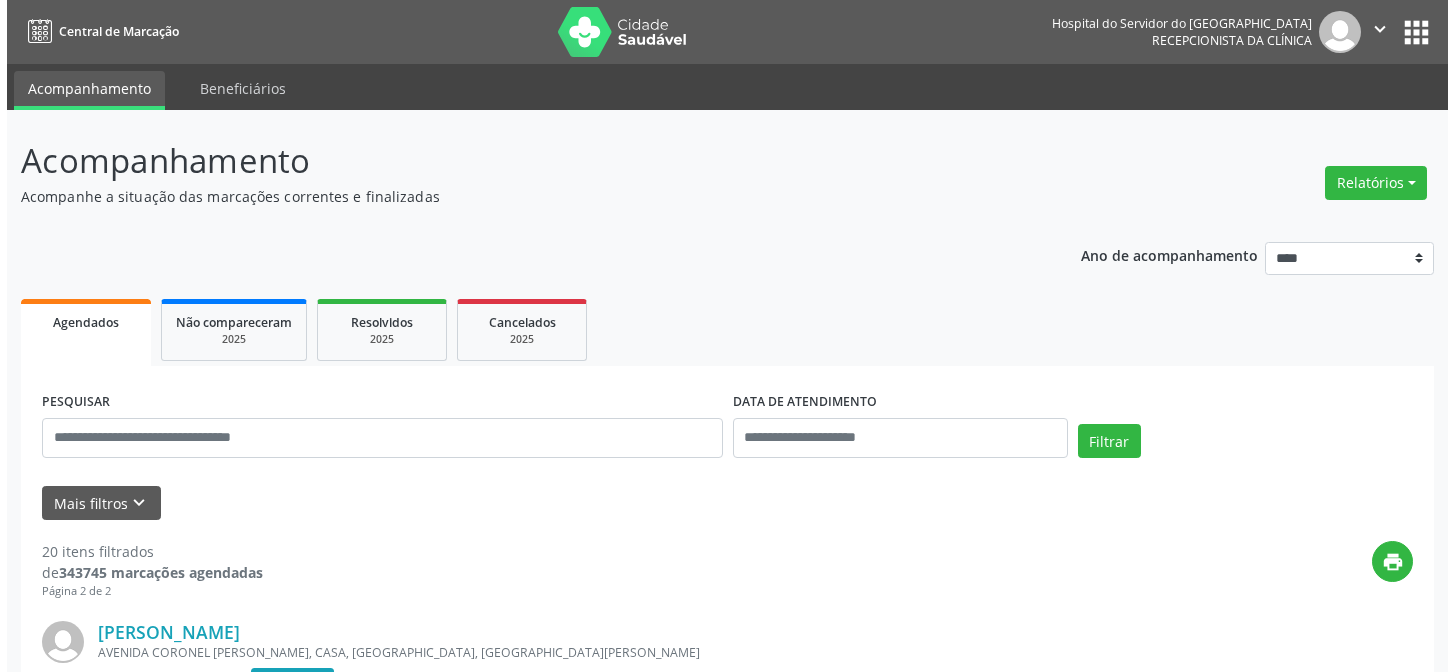 scroll, scrollTop: 0, scrollLeft: 0, axis: both 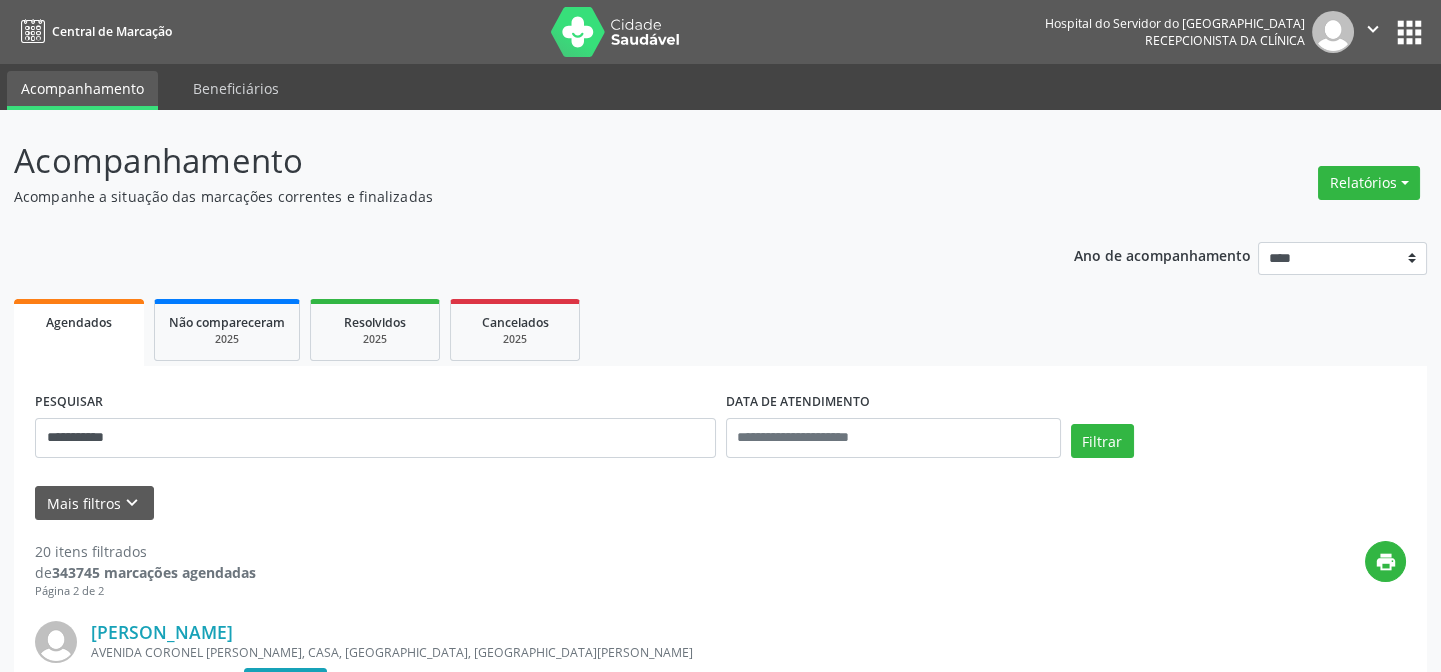 type on "**********" 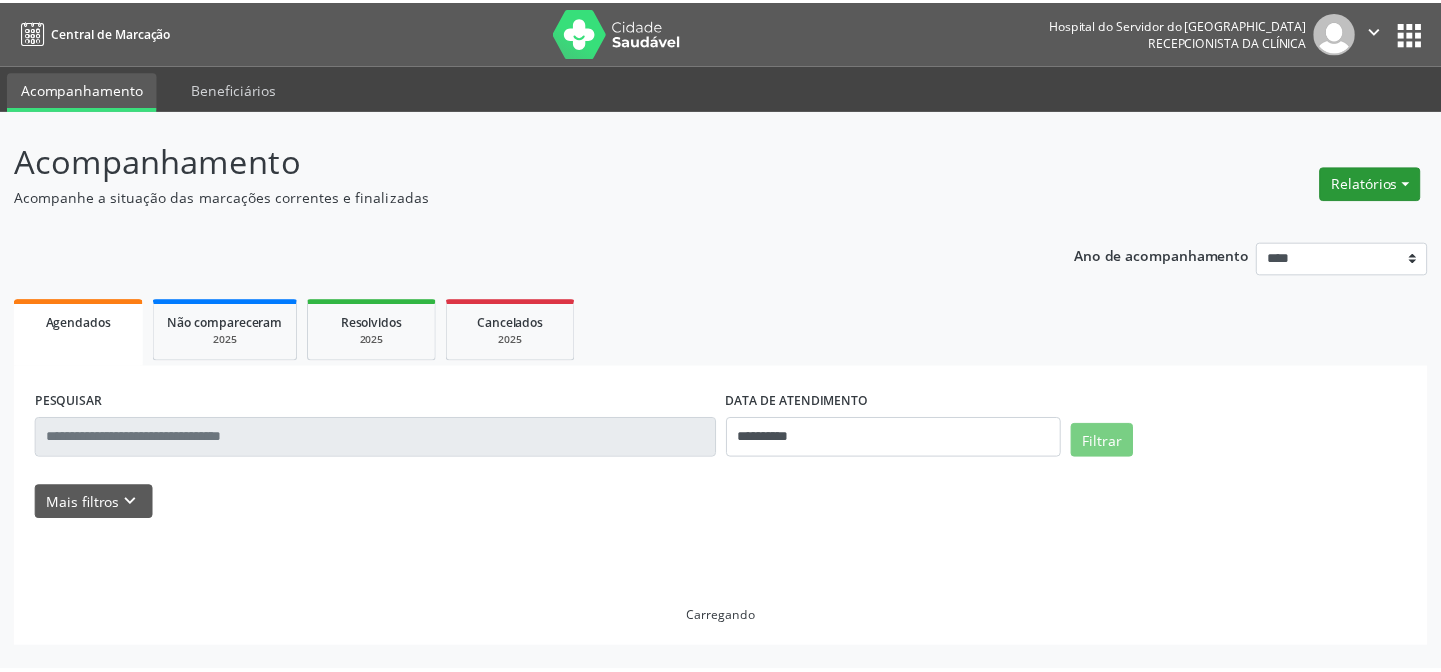 scroll, scrollTop: 0, scrollLeft: 0, axis: both 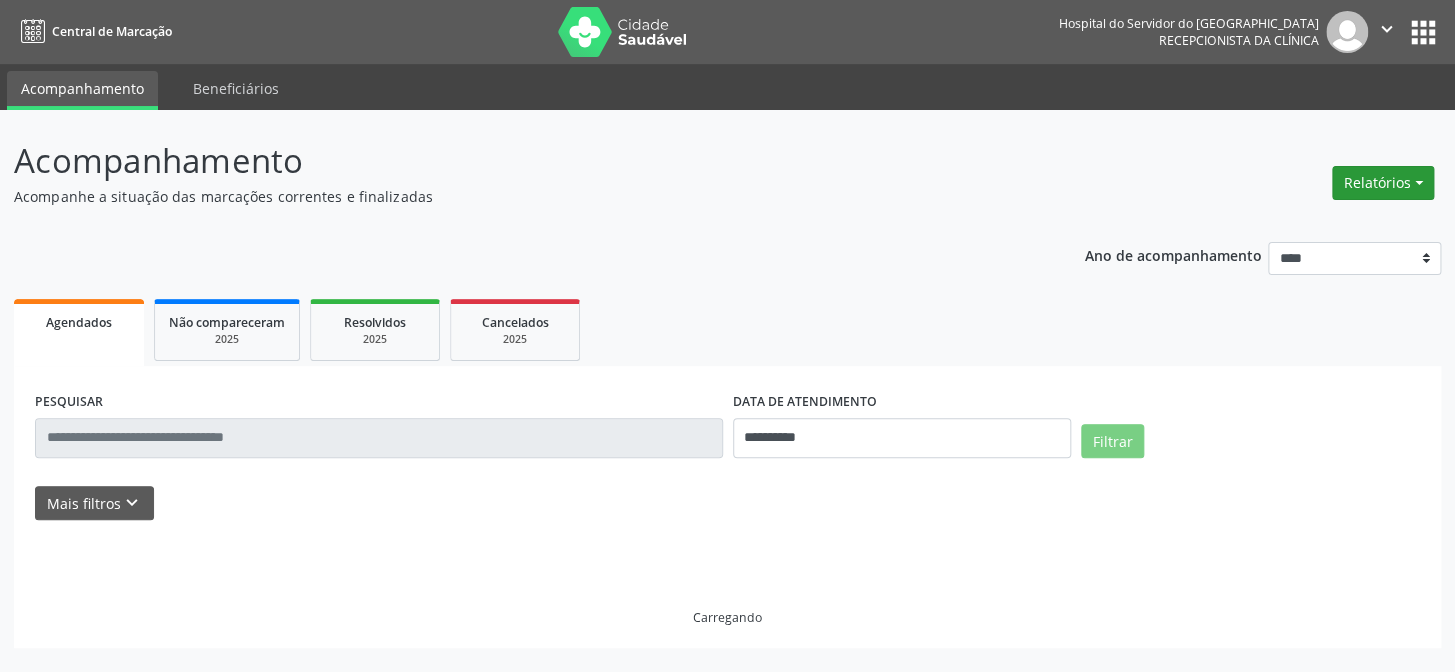 click on "Relatórios" at bounding box center (1383, 183) 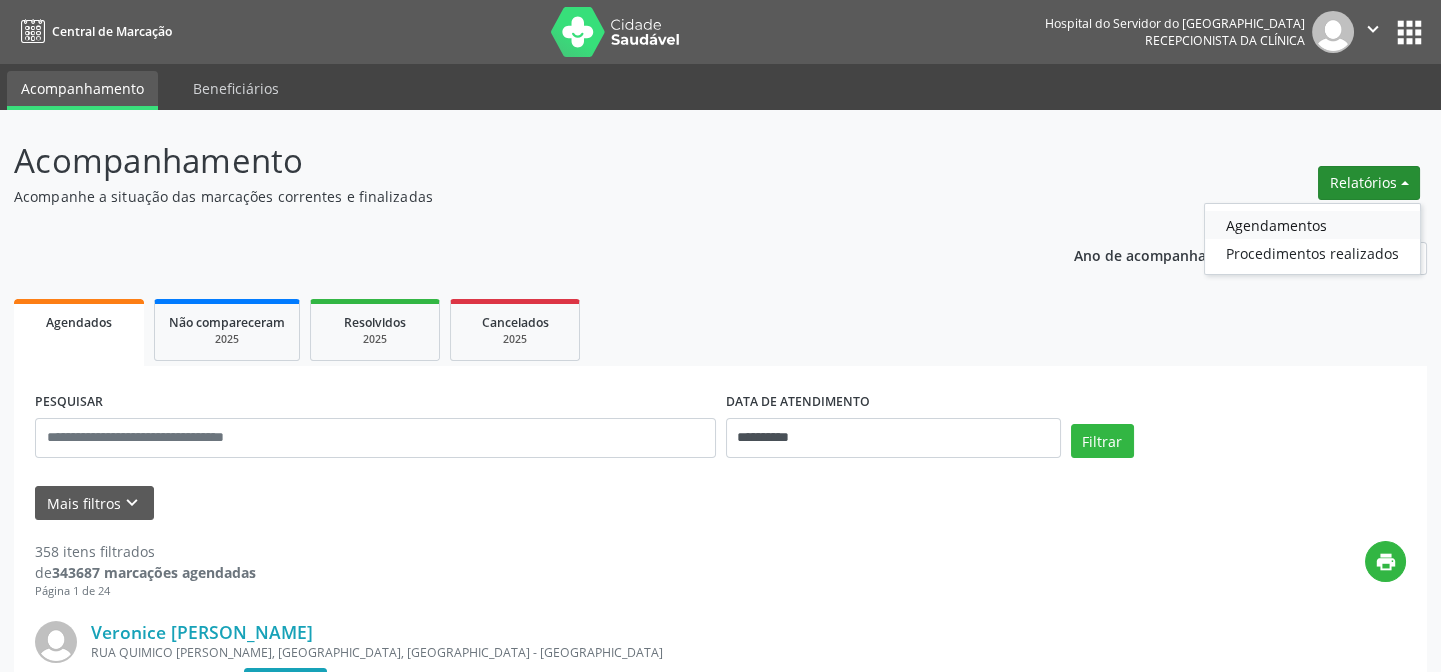 click on "Agendamentos" at bounding box center [1312, 225] 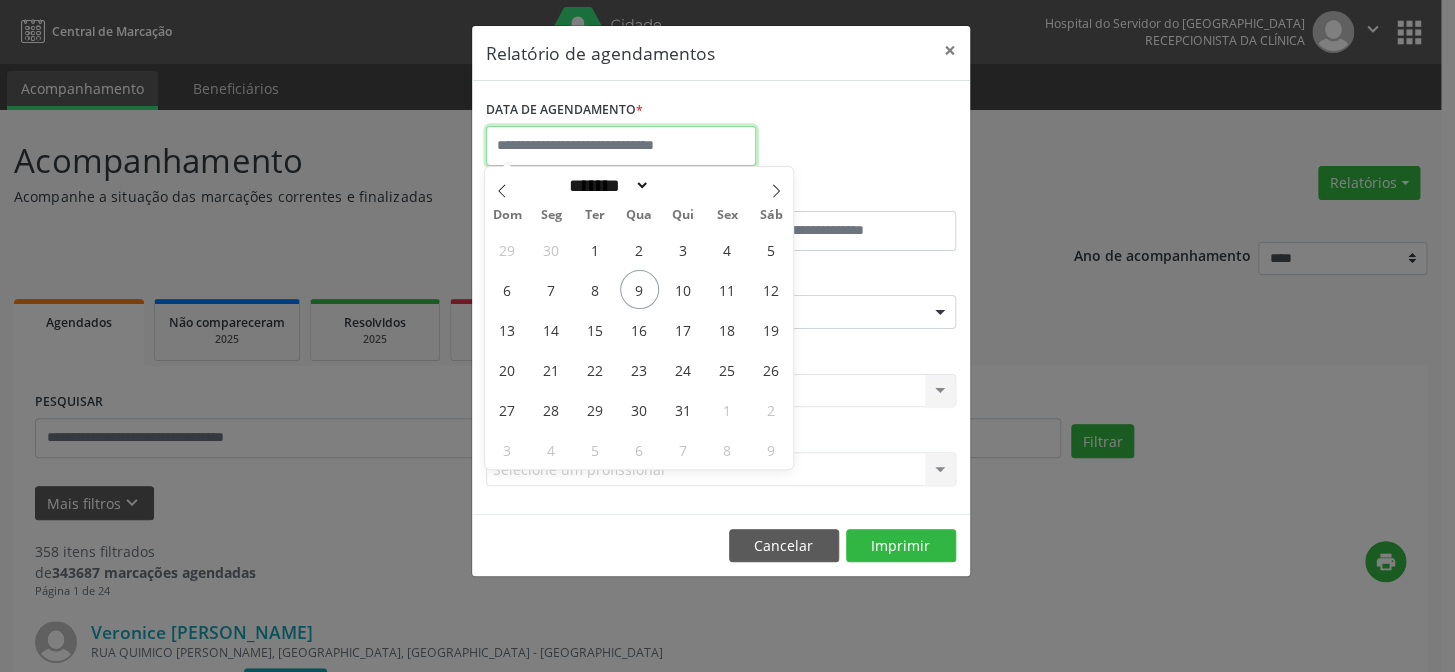 click at bounding box center [621, 146] 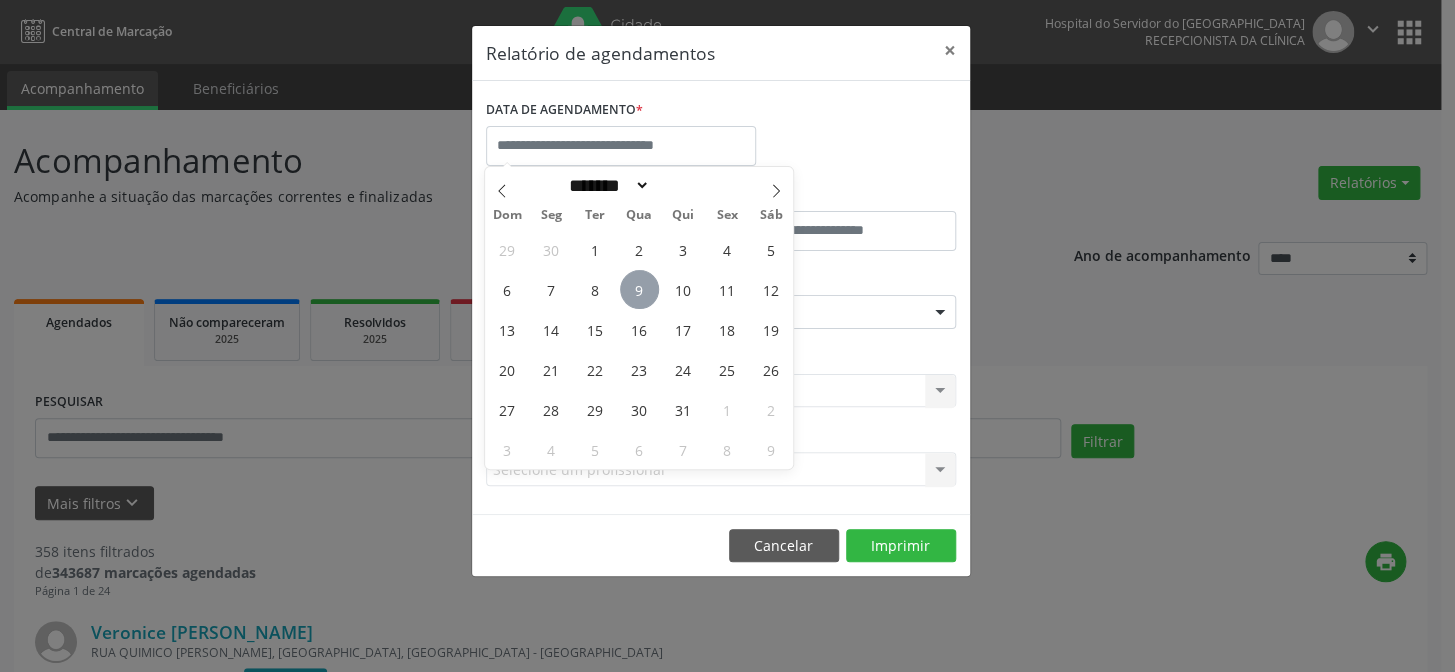 click on "9" at bounding box center [639, 289] 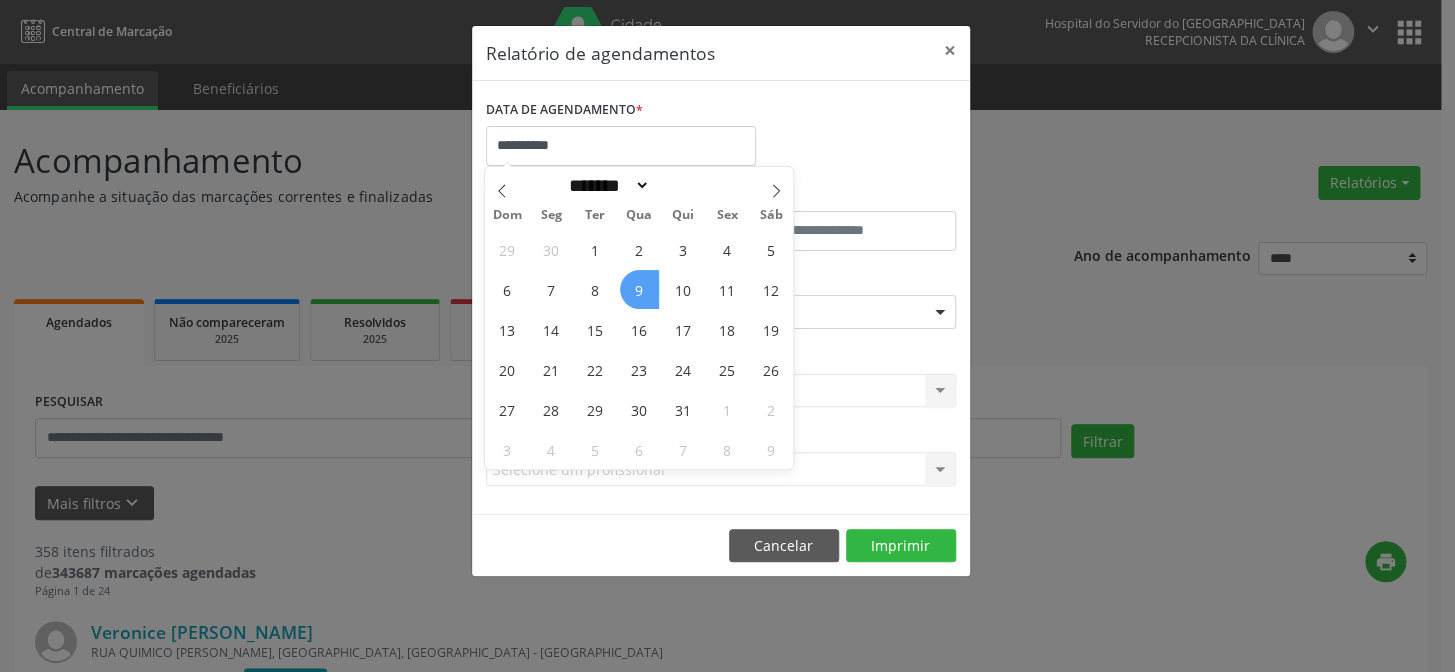 click on "9" at bounding box center (639, 289) 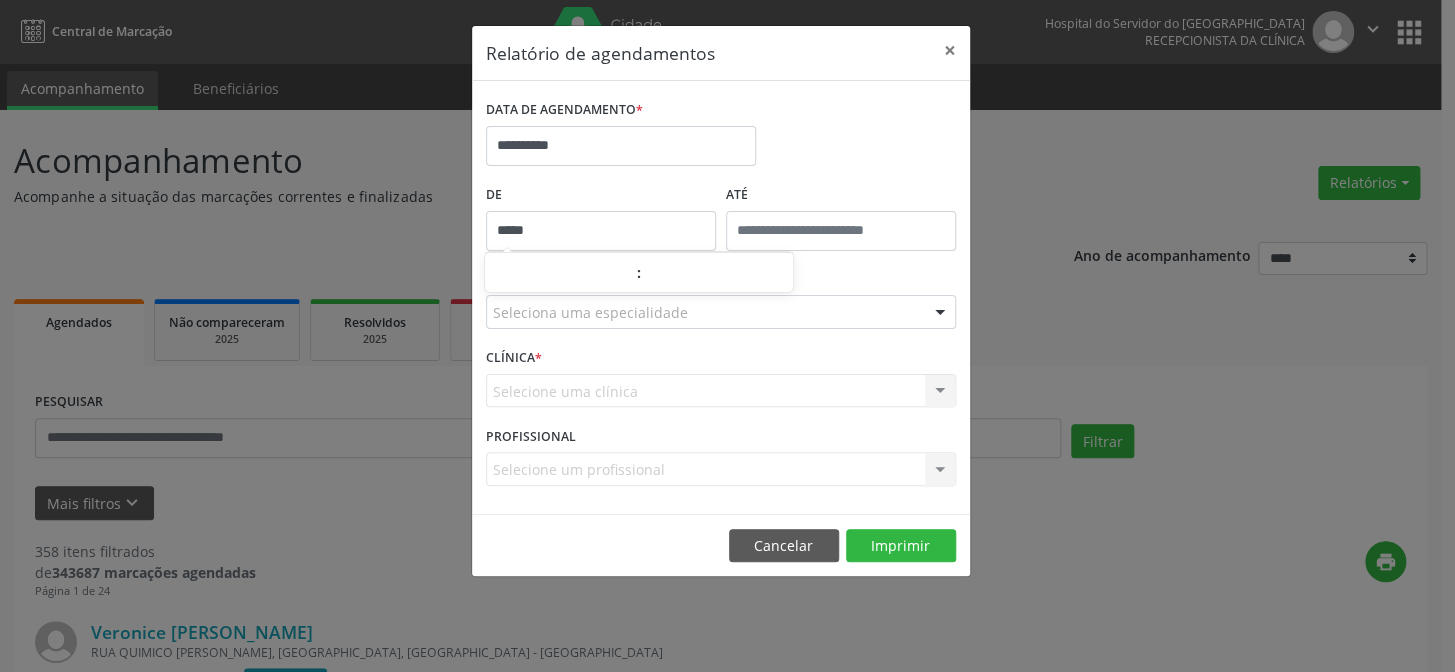click on "*****" at bounding box center [601, 231] 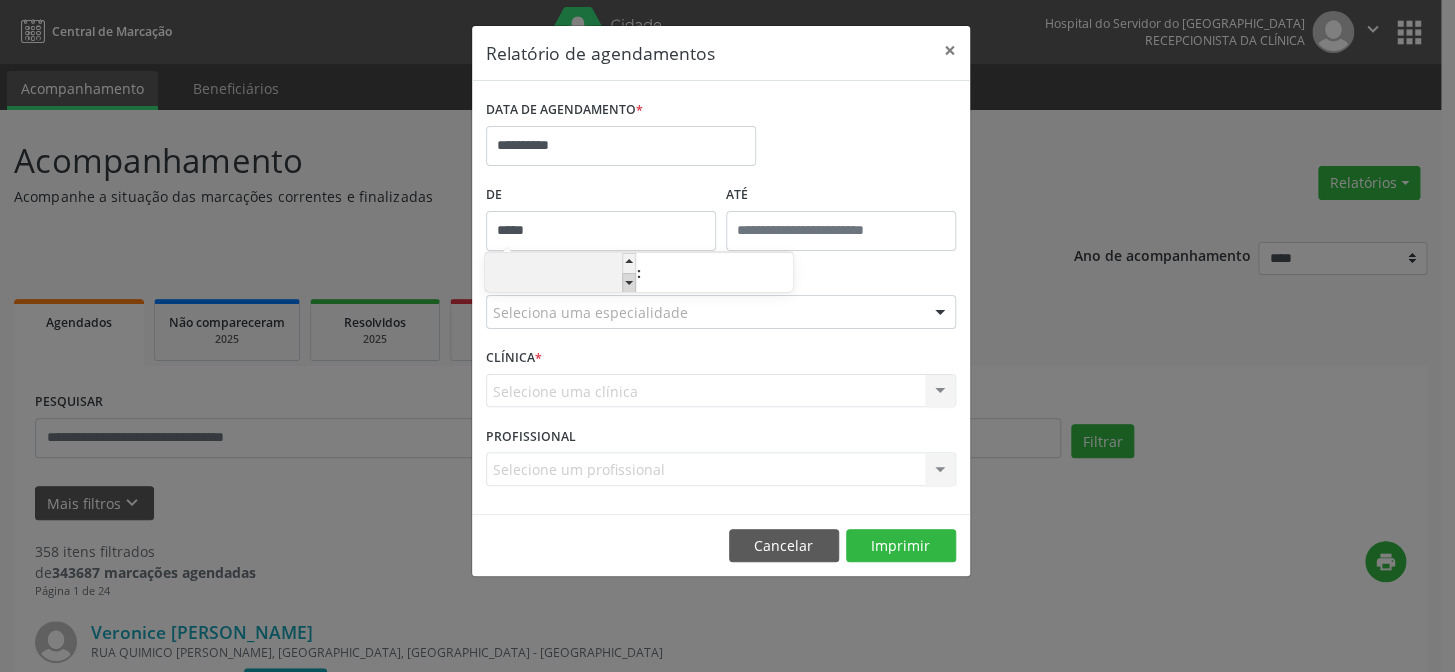 click at bounding box center (629, 283) 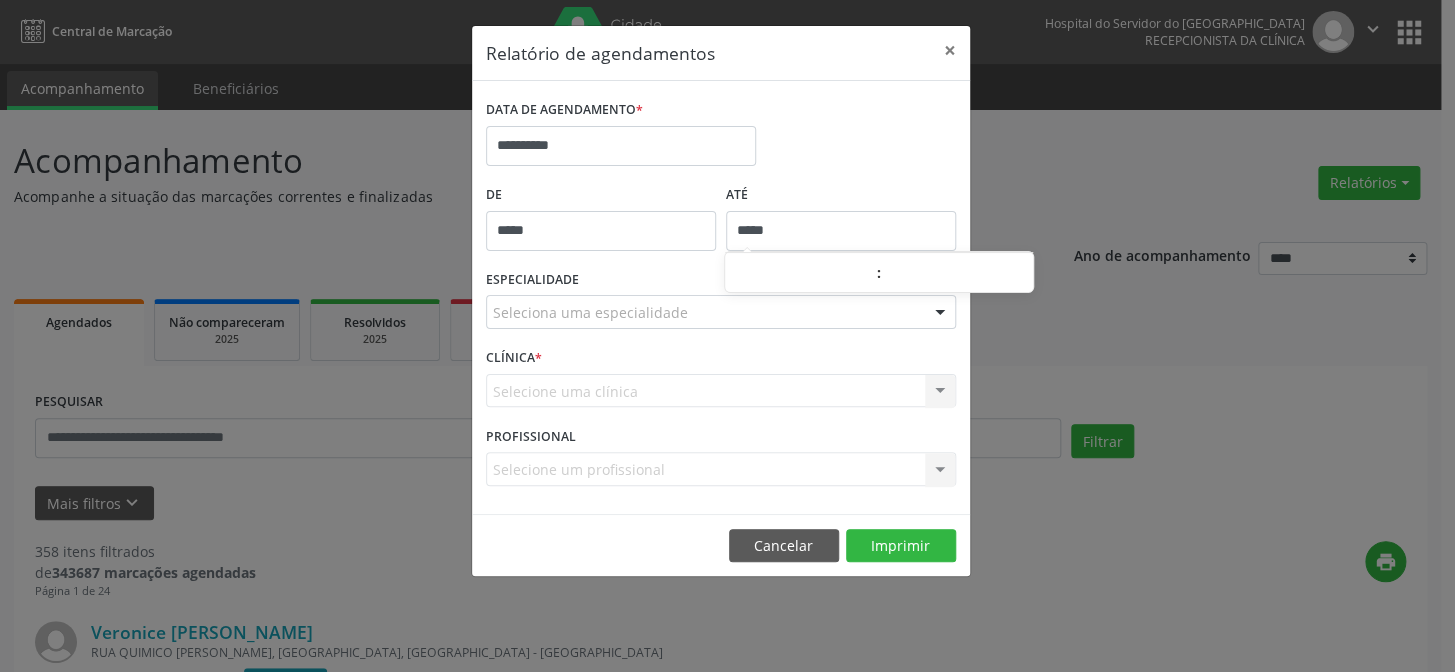 click on "*****" at bounding box center (841, 231) 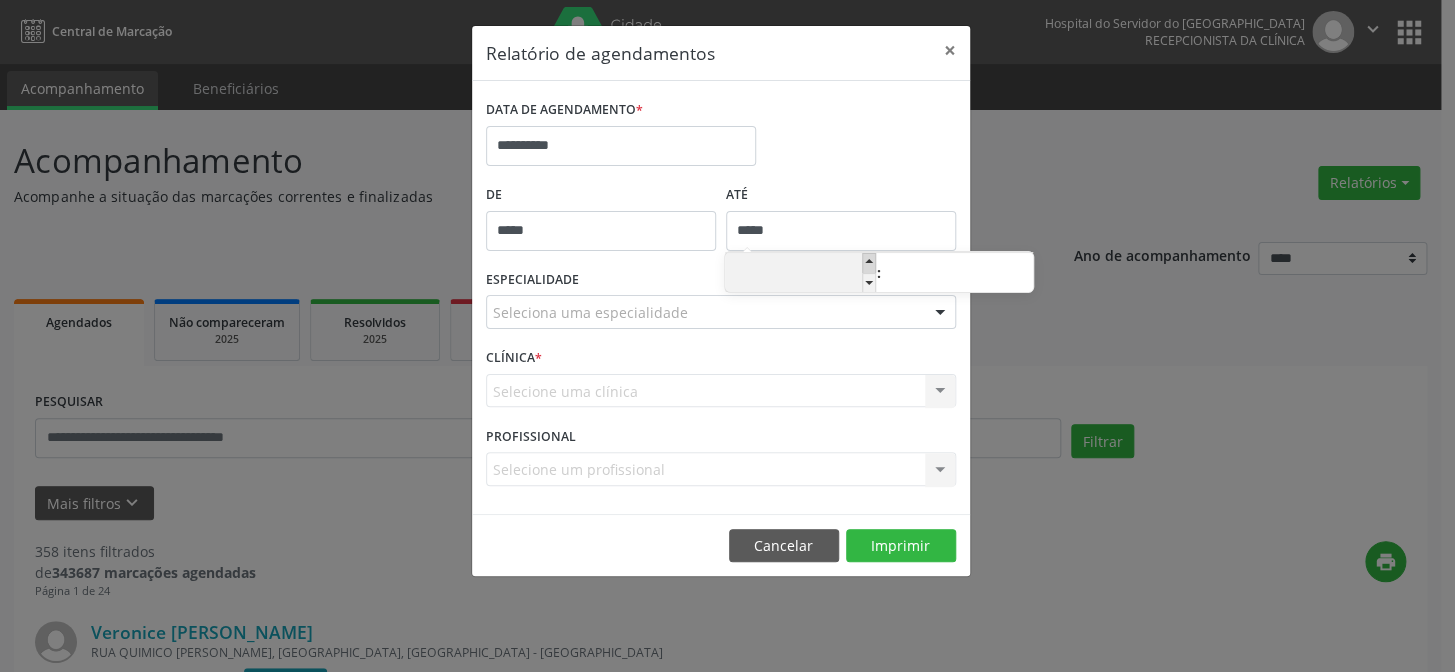 click at bounding box center [869, 263] 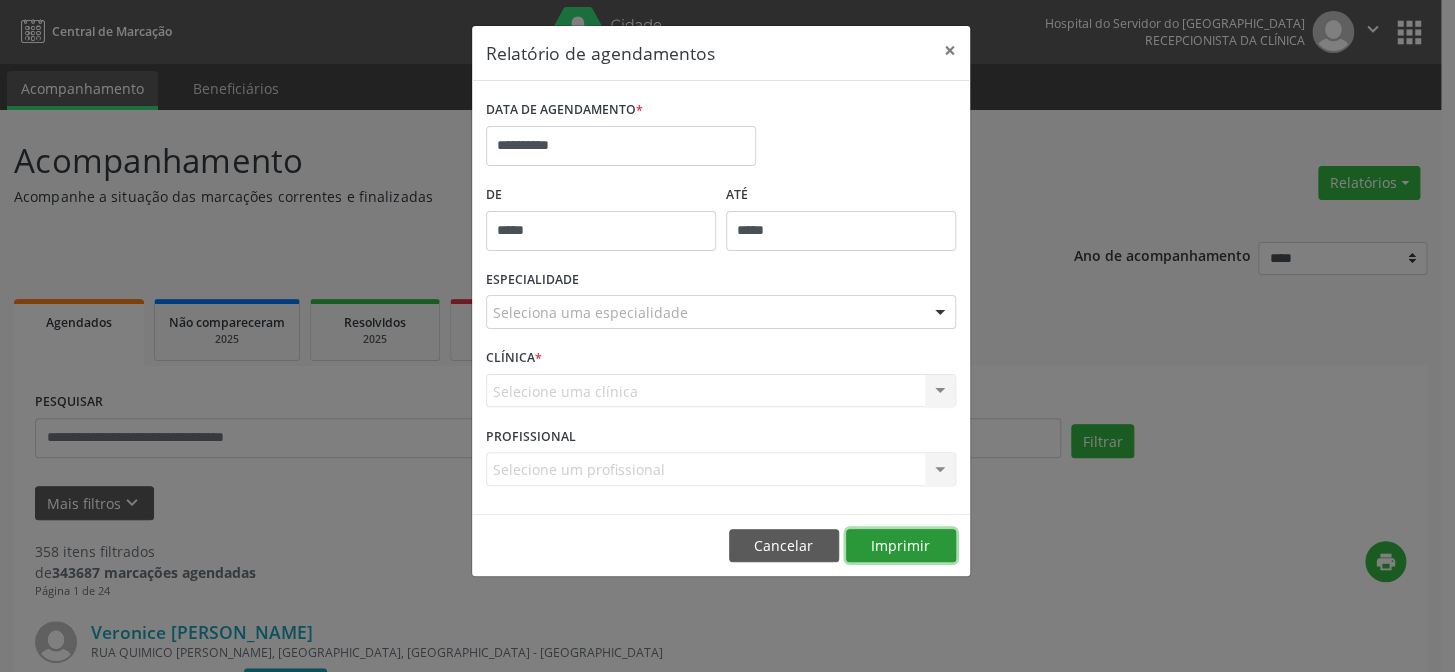 click on "Imprimir" at bounding box center (901, 546) 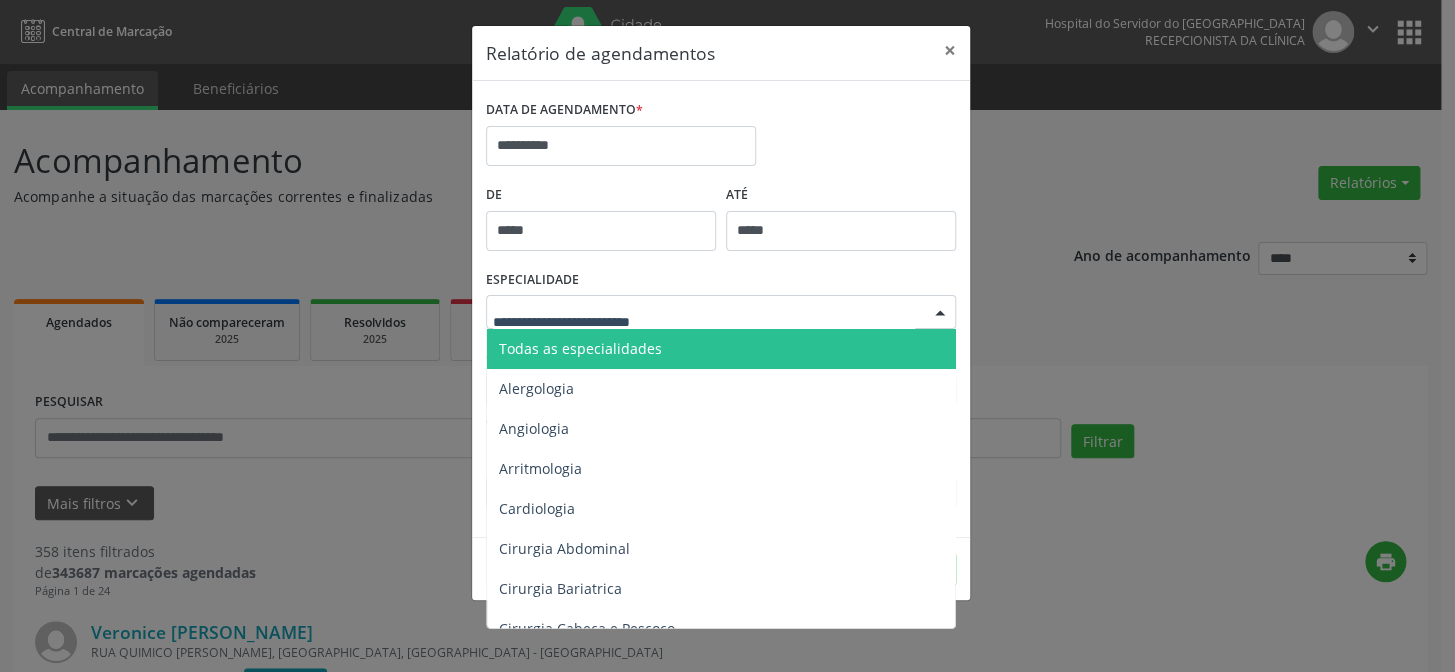click at bounding box center [940, 313] 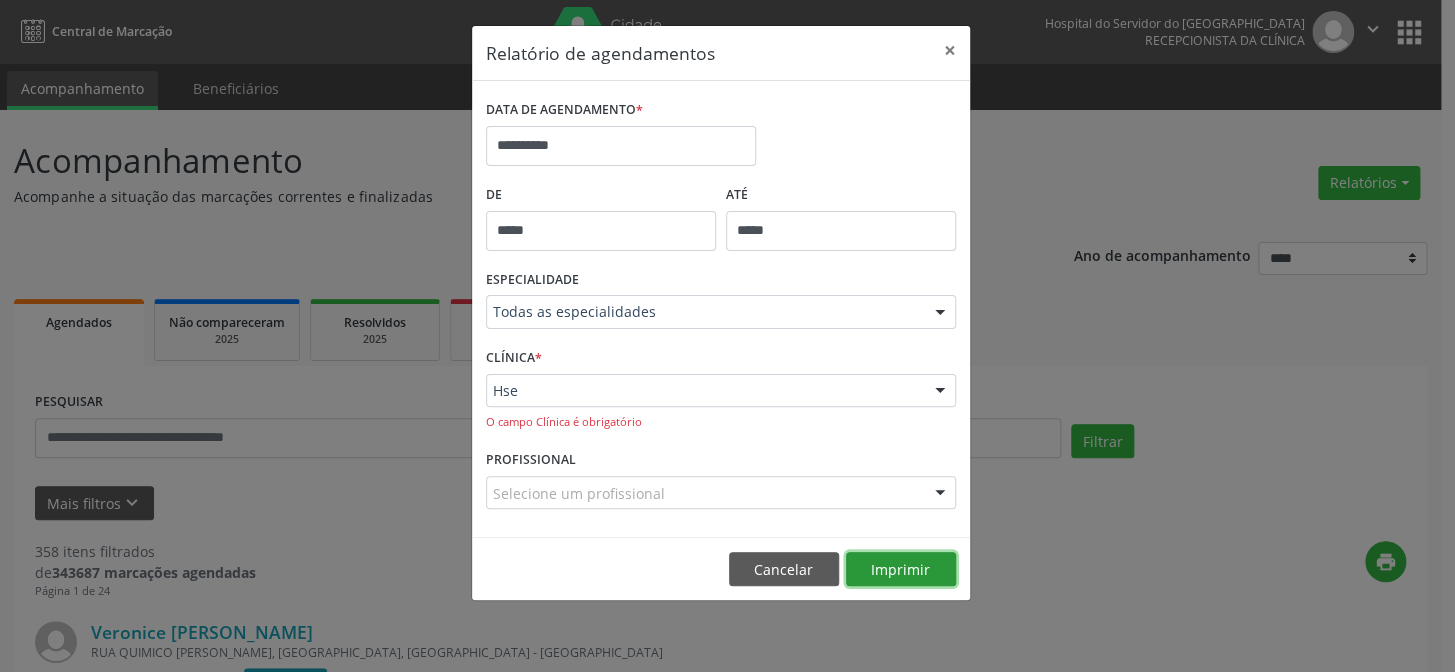 click on "Imprimir" at bounding box center (901, 569) 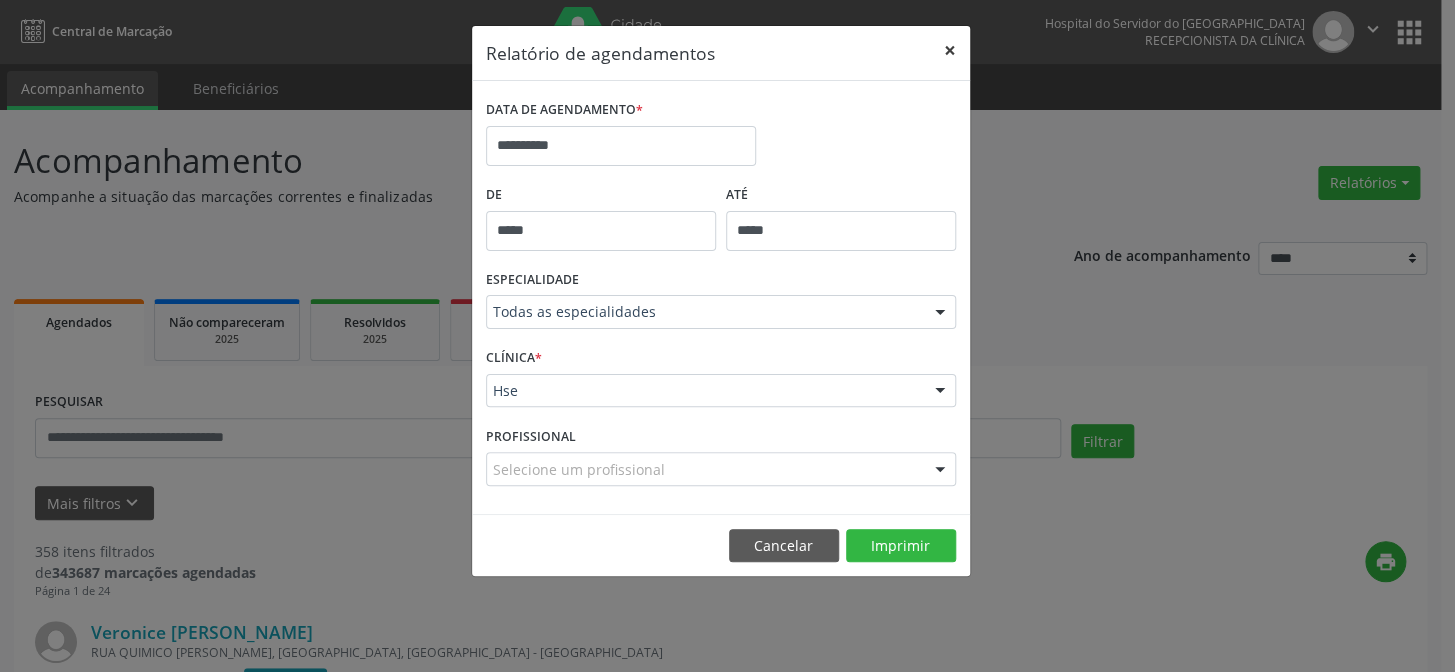 click on "×" at bounding box center (950, 50) 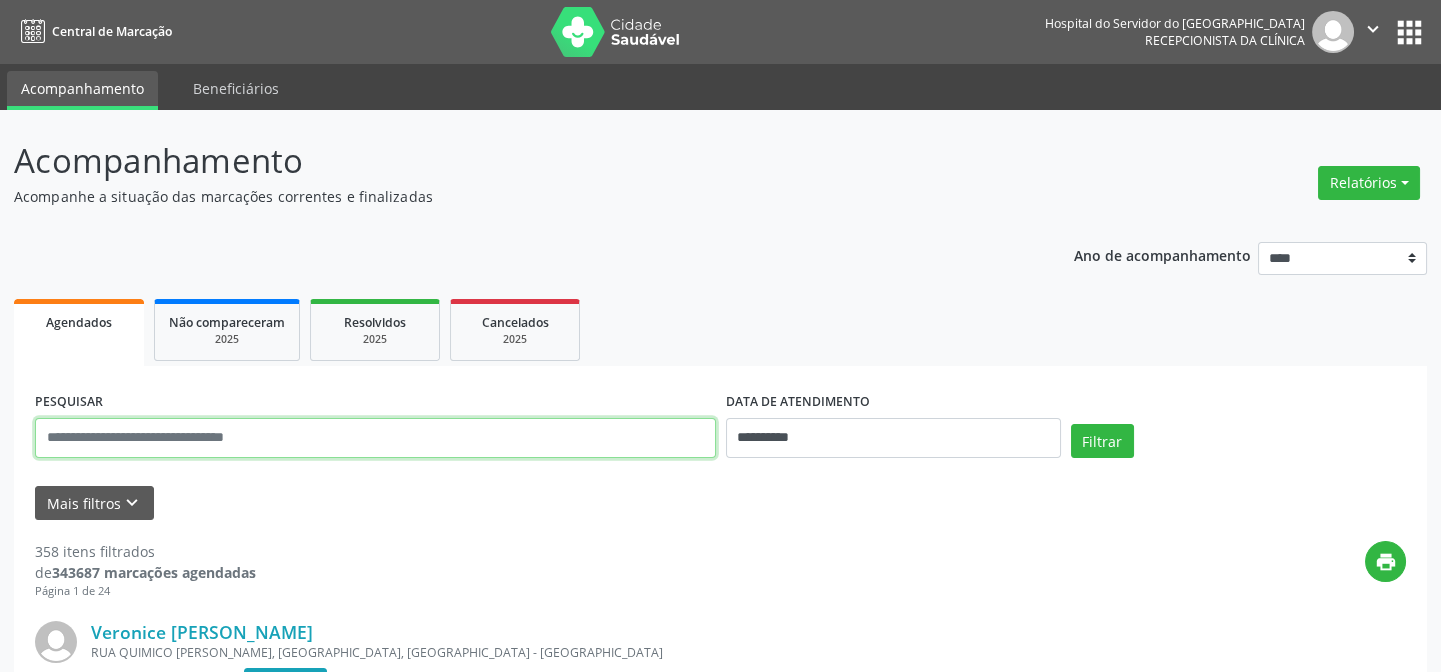 click at bounding box center [375, 438] 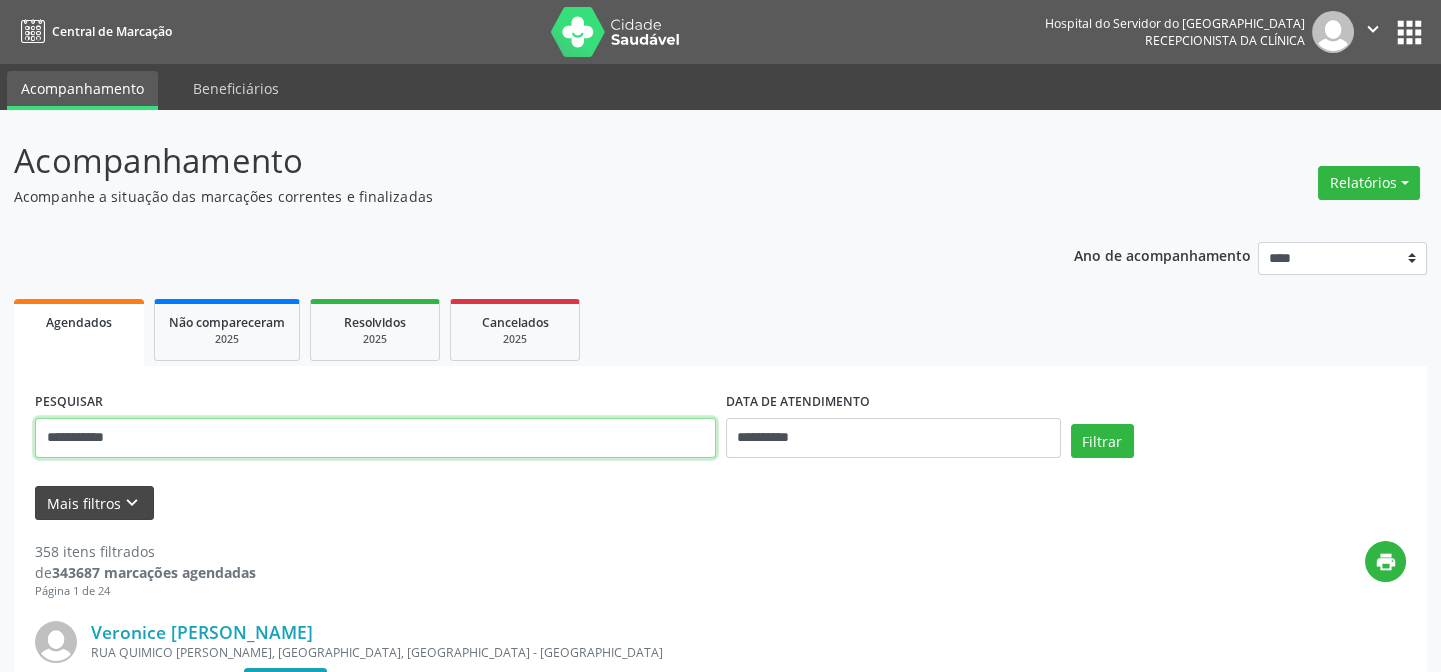 type on "**********" 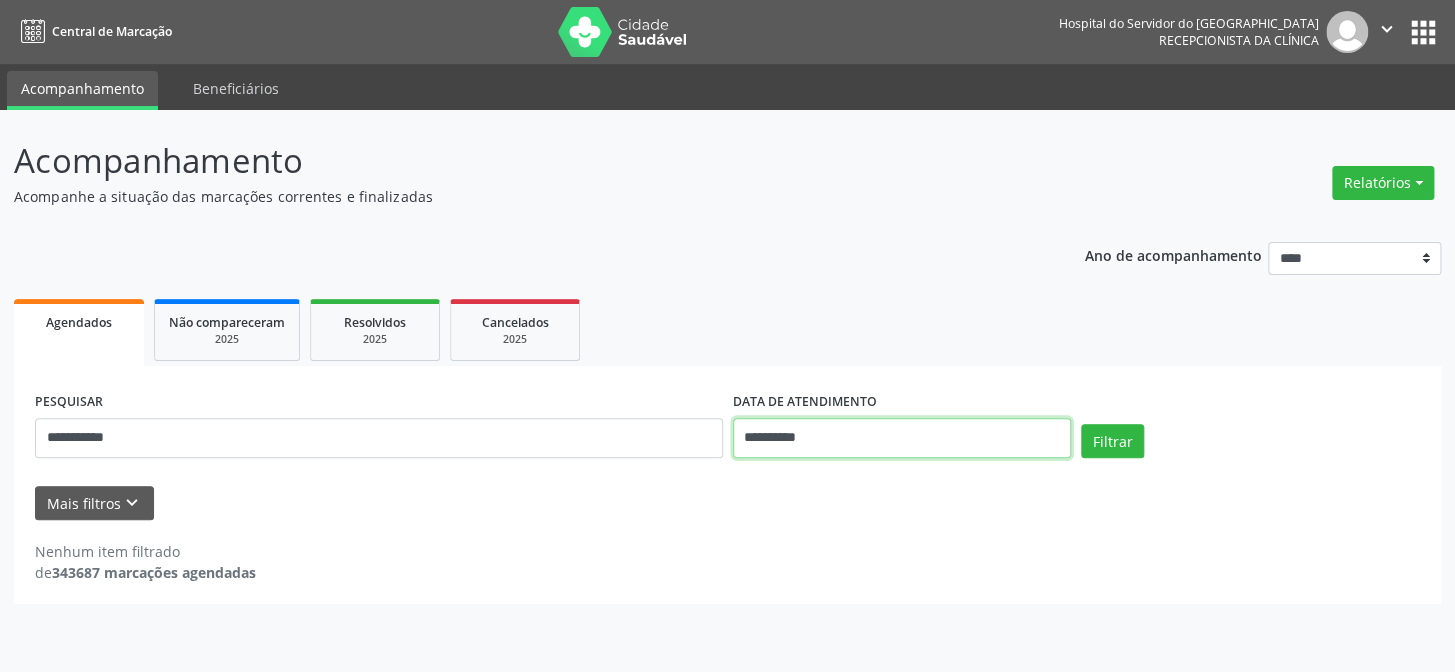 click on "**********" at bounding box center (902, 438) 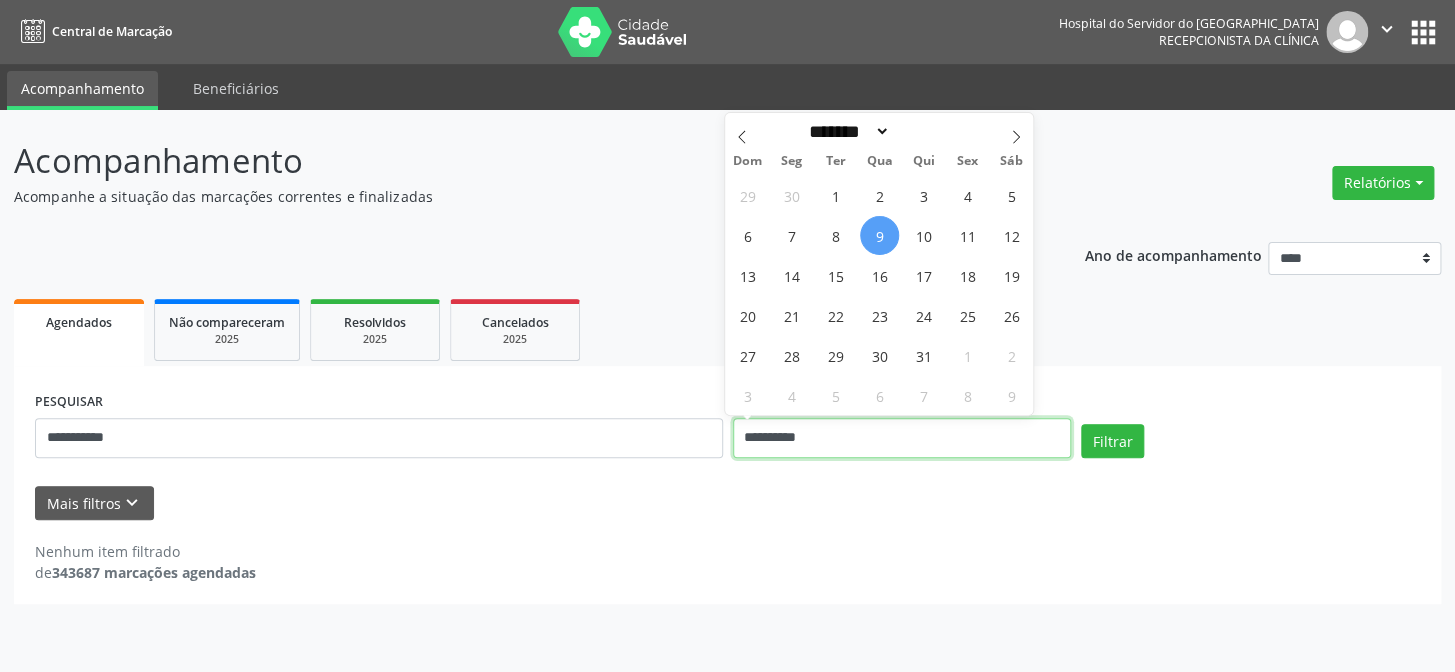 type 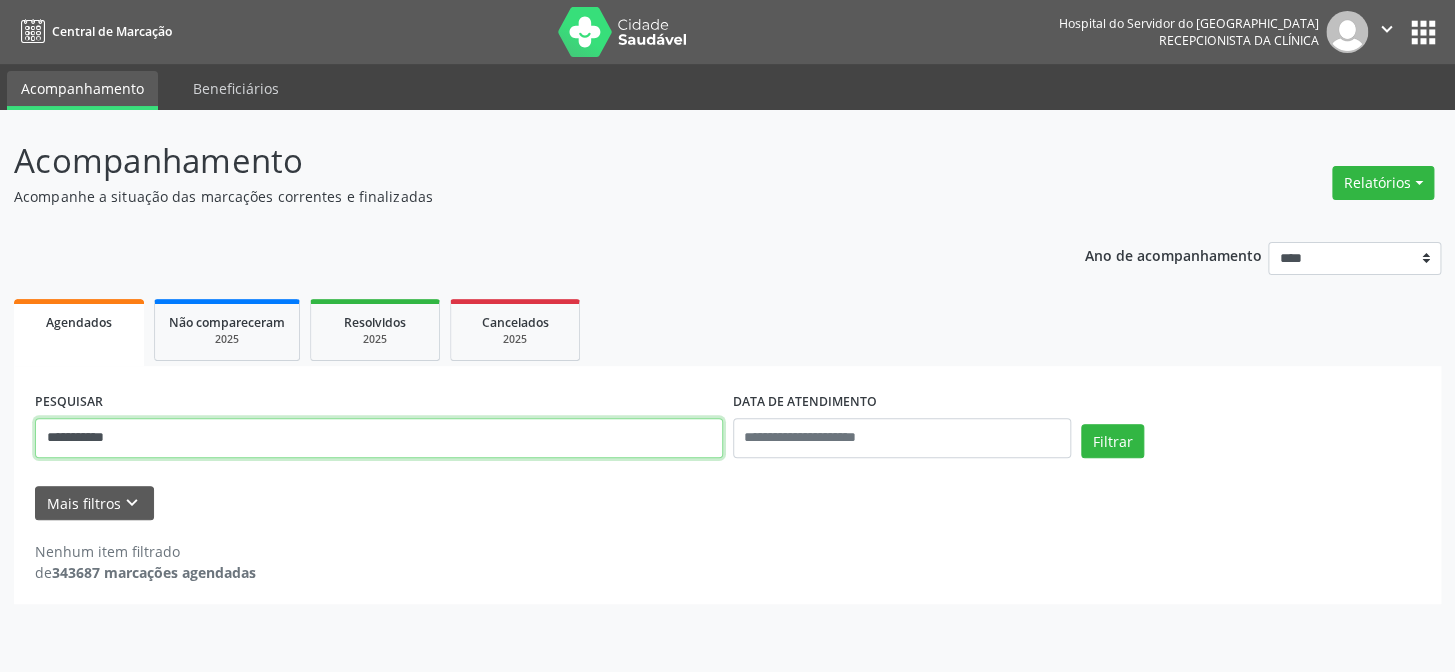 click on "**********" at bounding box center (379, 438) 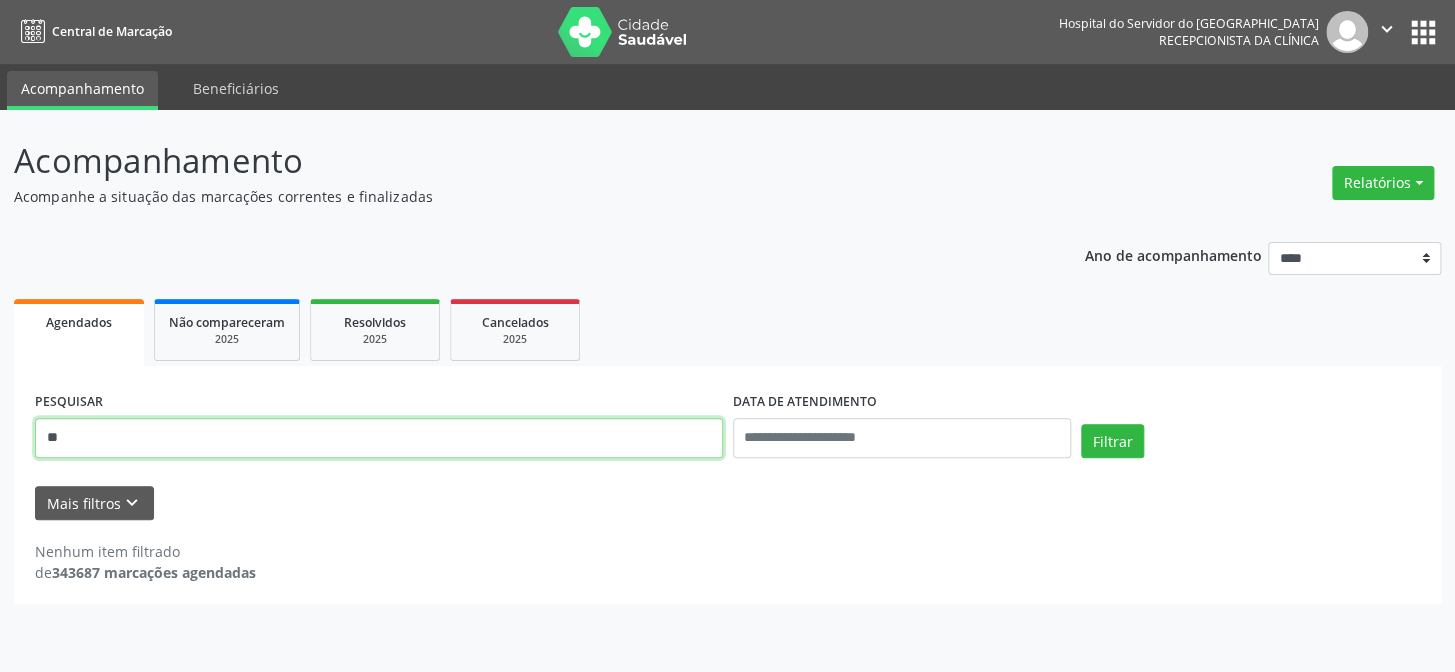 type on "*" 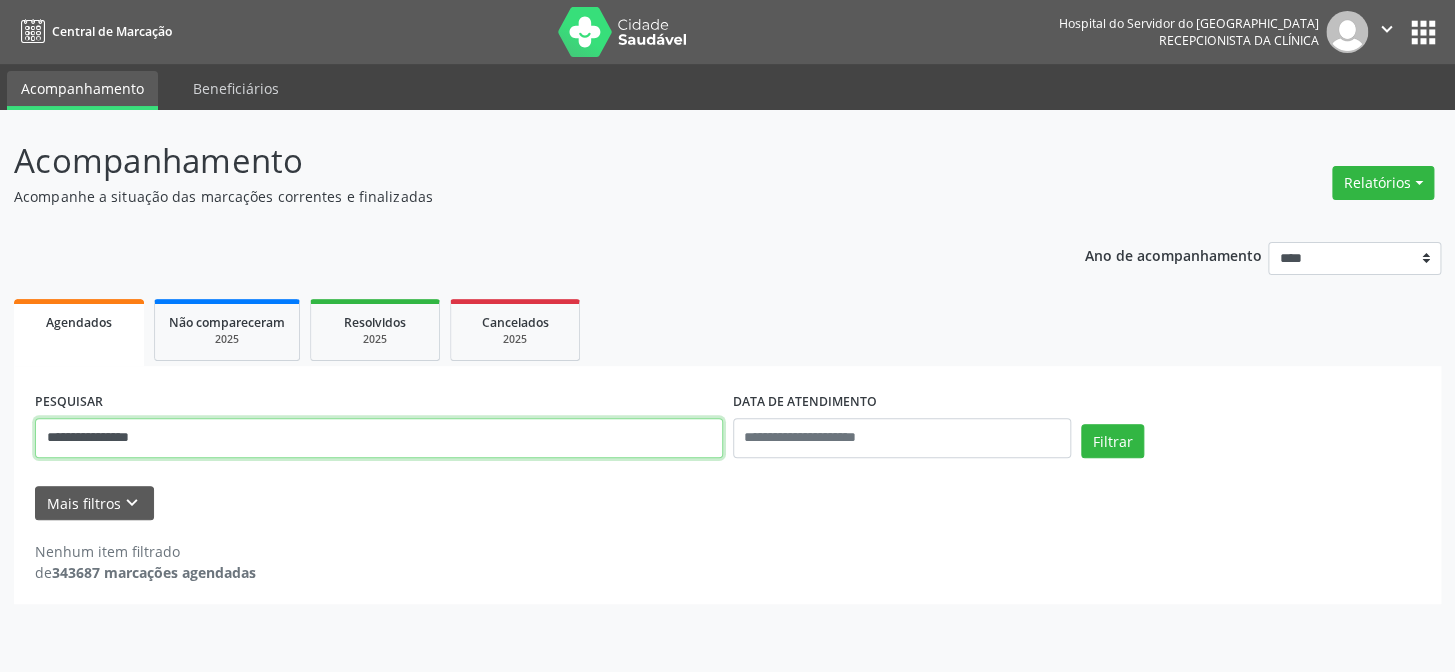 click on "Filtrar" at bounding box center (1112, 441) 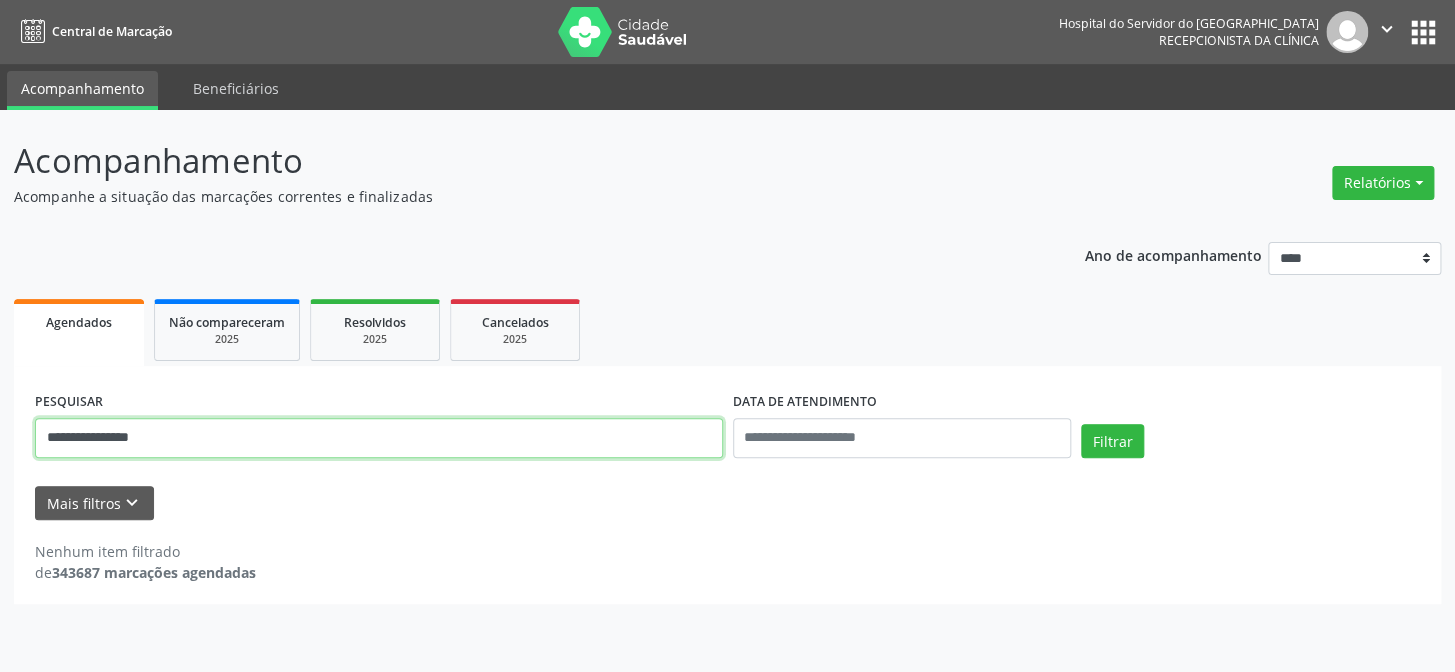 click on "**********" at bounding box center [379, 438] 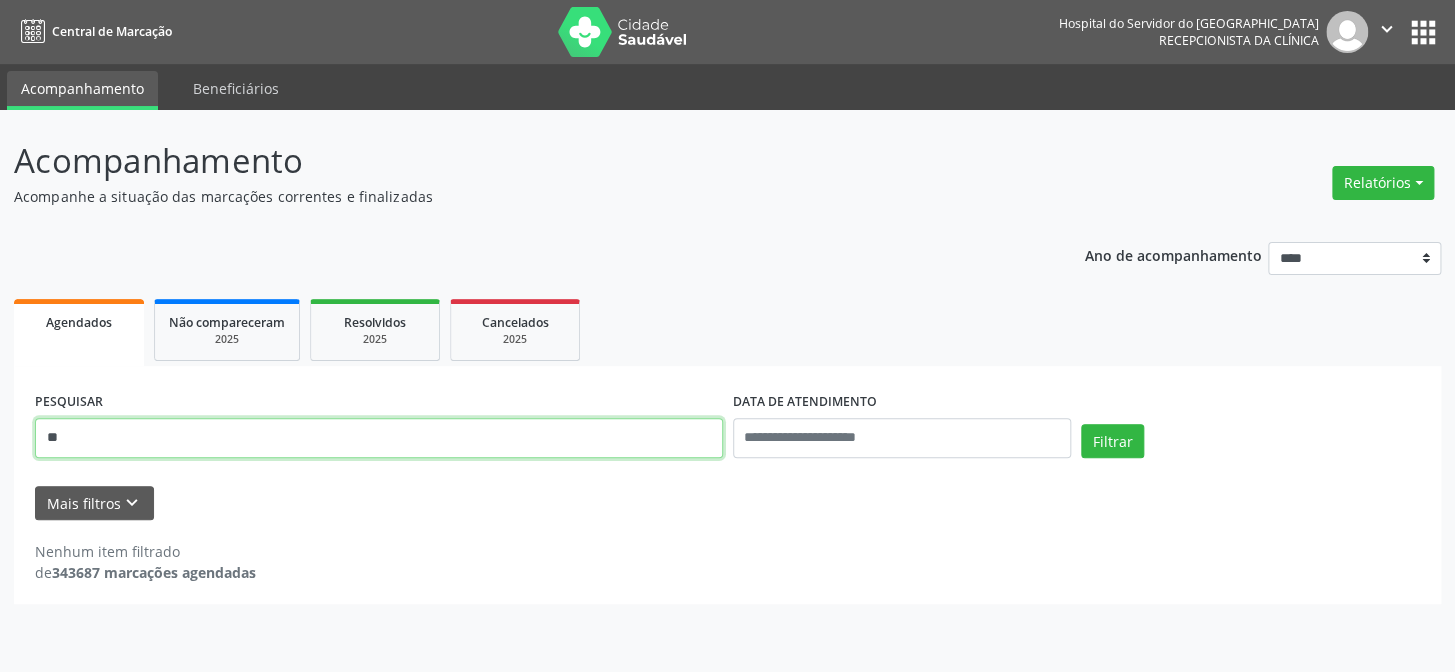type on "*" 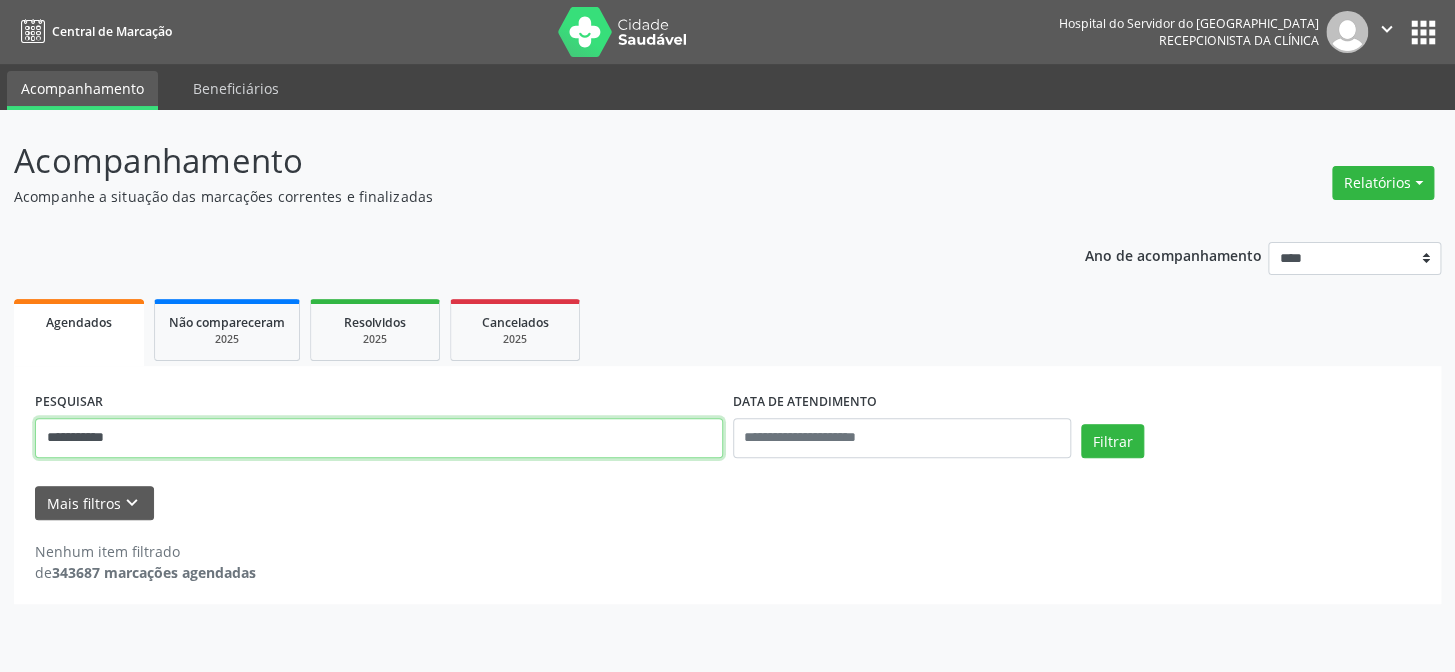 type on "**********" 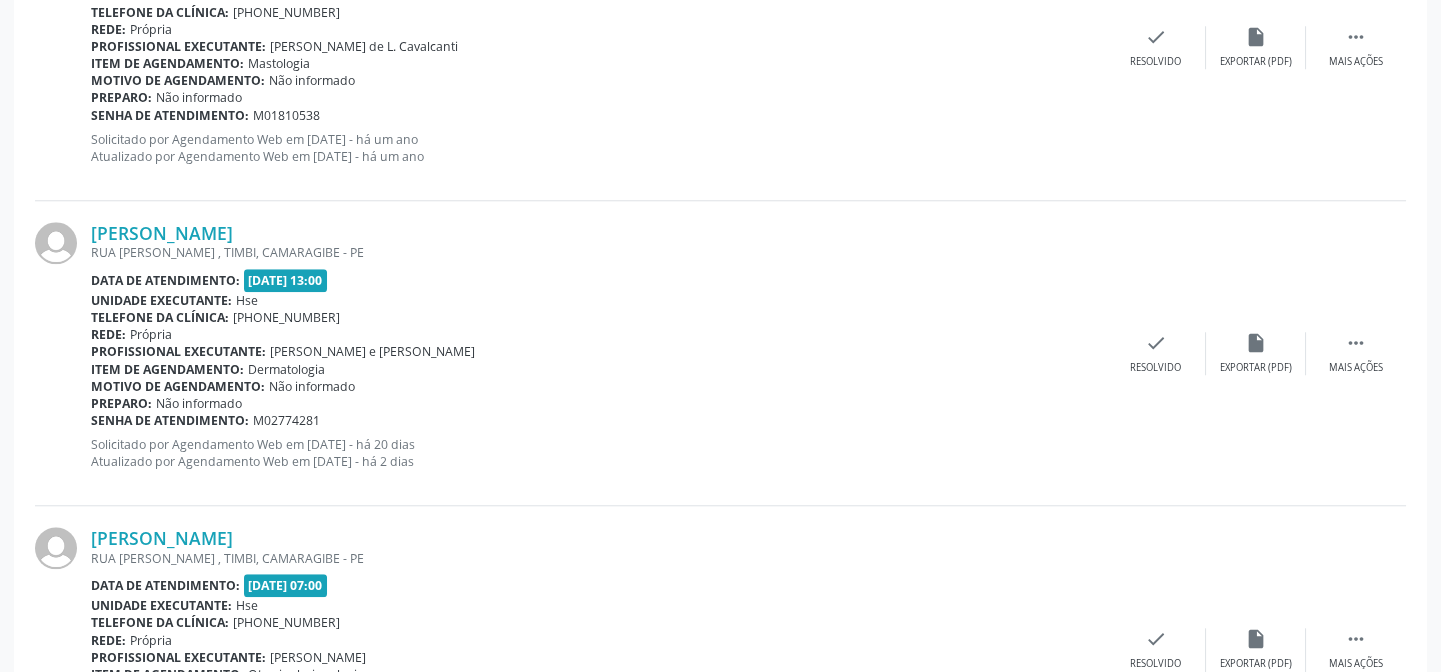 scroll, scrollTop: 4090, scrollLeft: 0, axis: vertical 